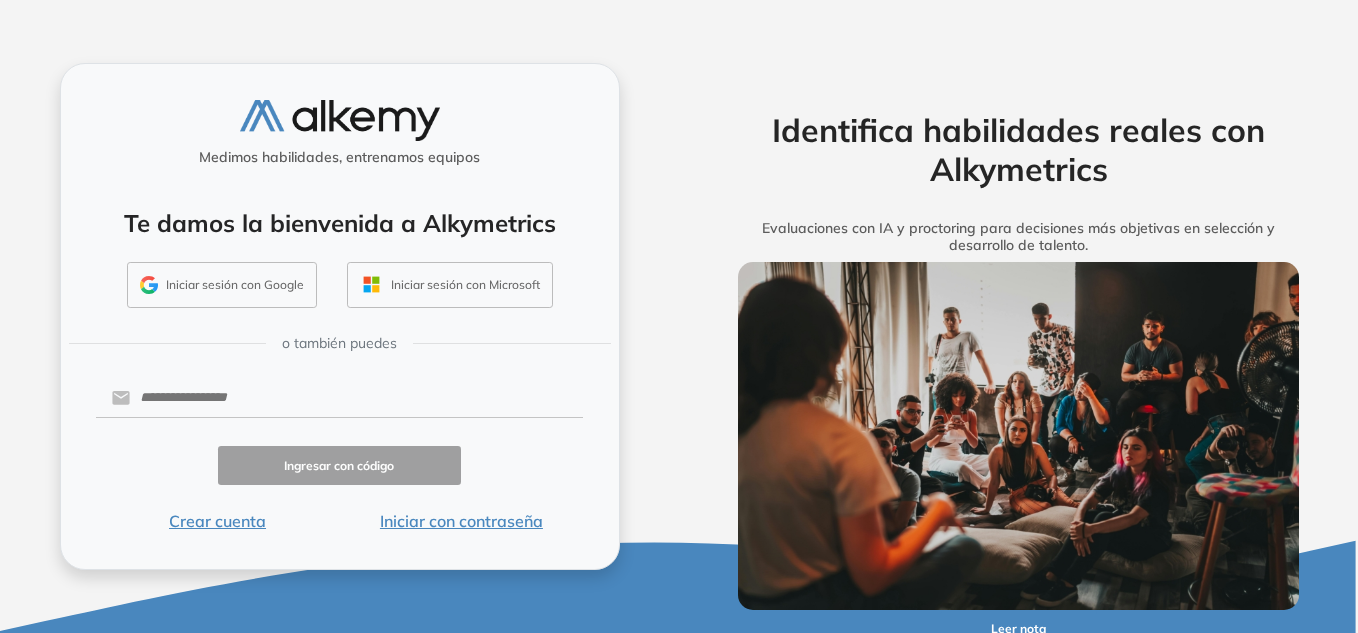 scroll, scrollTop: 0, scrollLeft: 0, axis: both 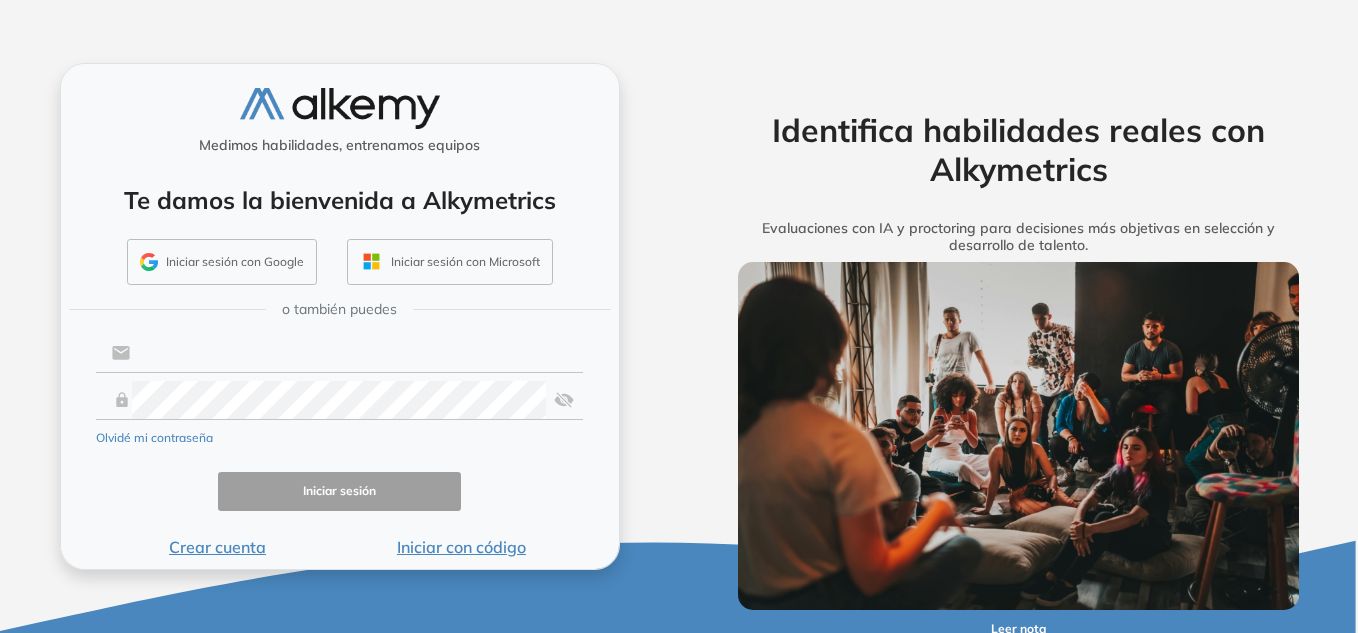 click at bounding box center (356, 353) 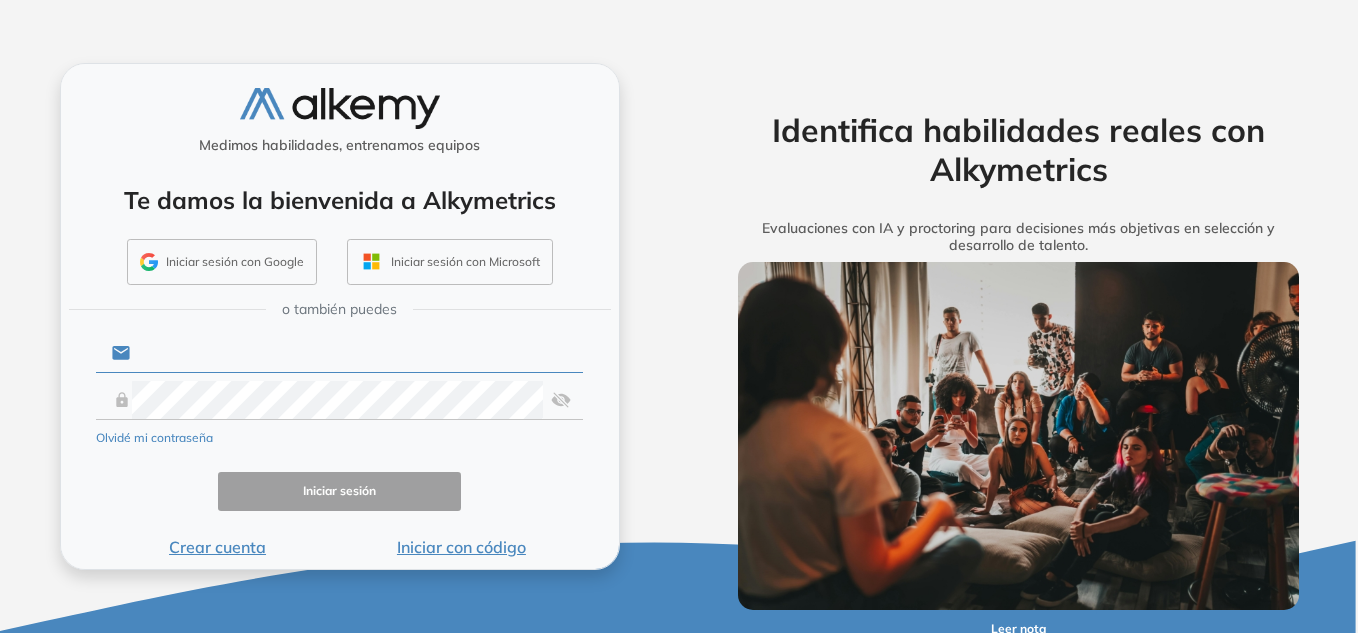 type on "**********" 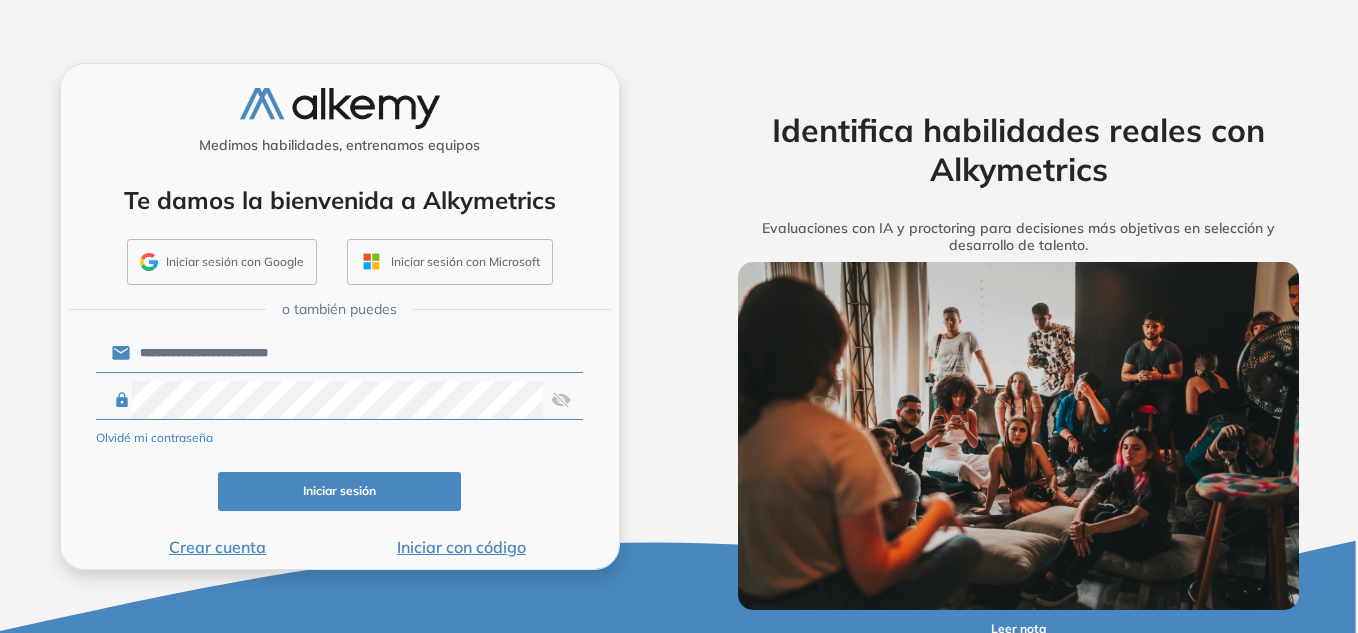 click on "Iniciar sesión" at bounding box center [340, 491] 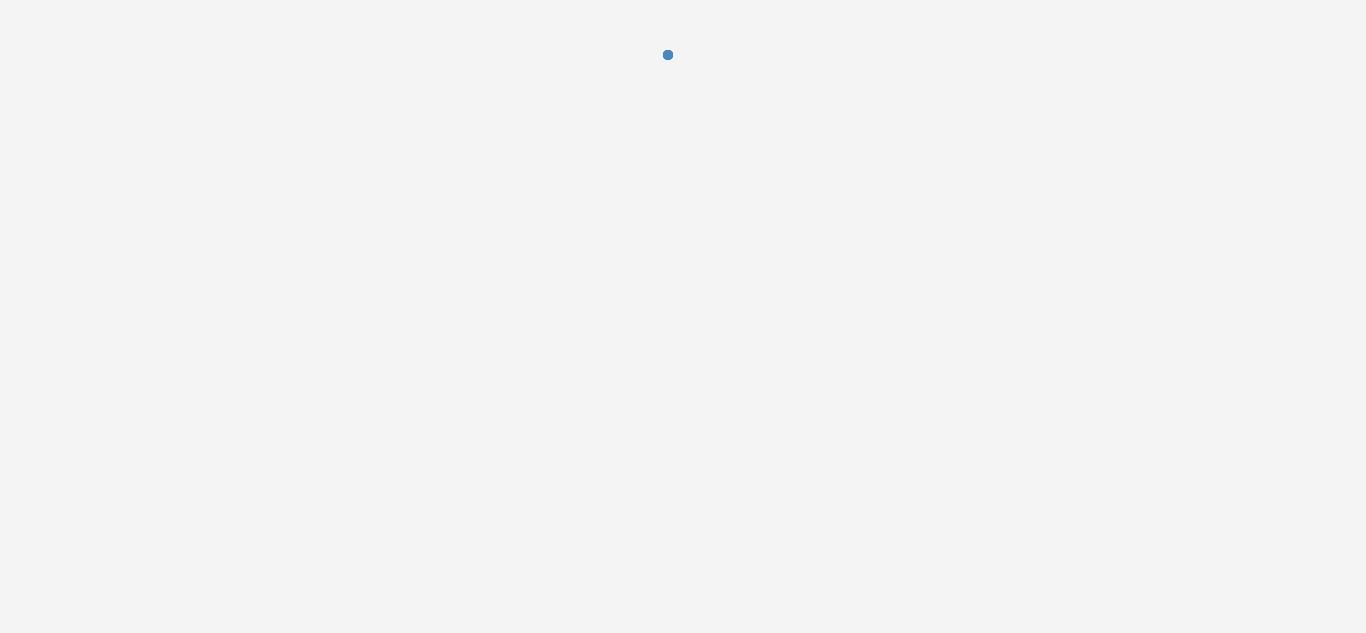 scroll, scrollTop: 0, scrollLeft: 0, axis: both 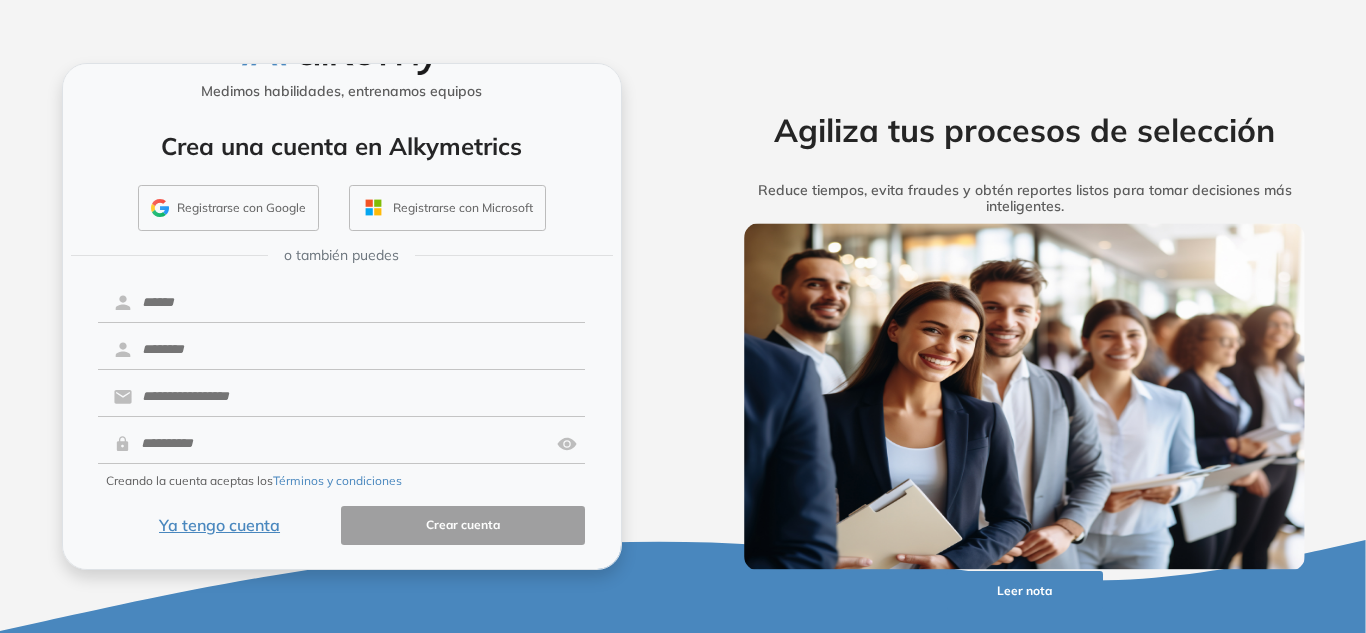 click on "Ya tengo cuenta" at bounding box center [220, 525] 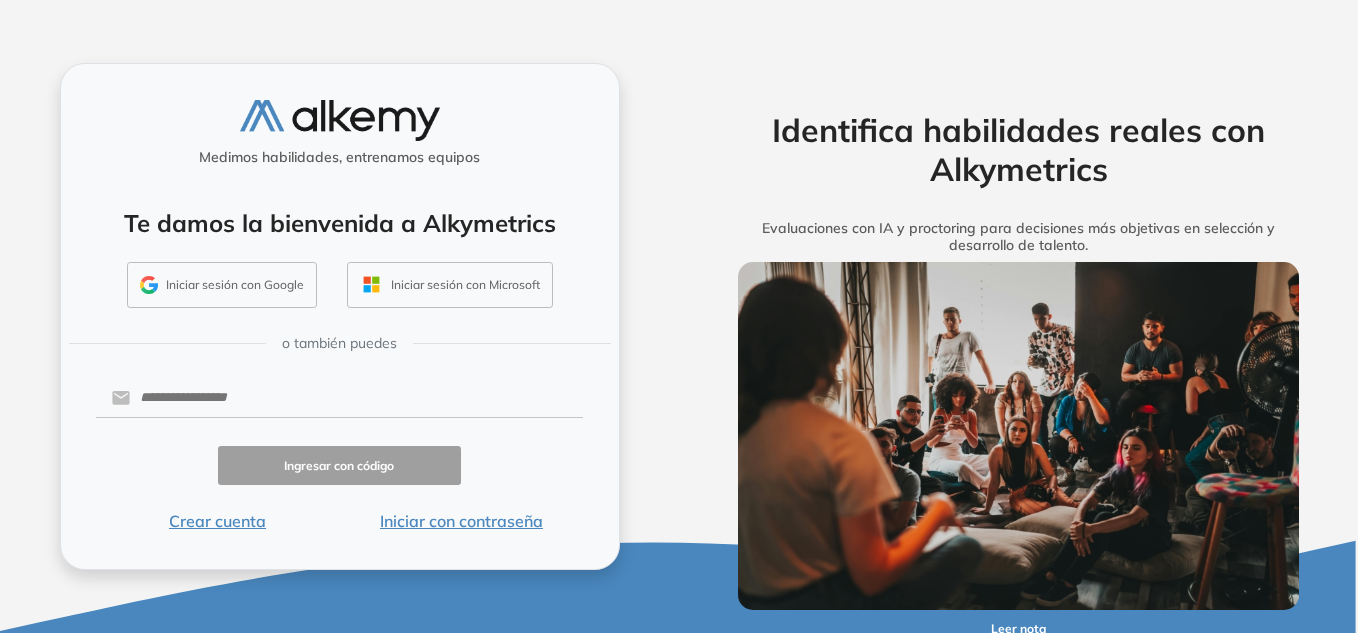 scroll, scrollTop: 0, scrollLeft: 0, axis: both 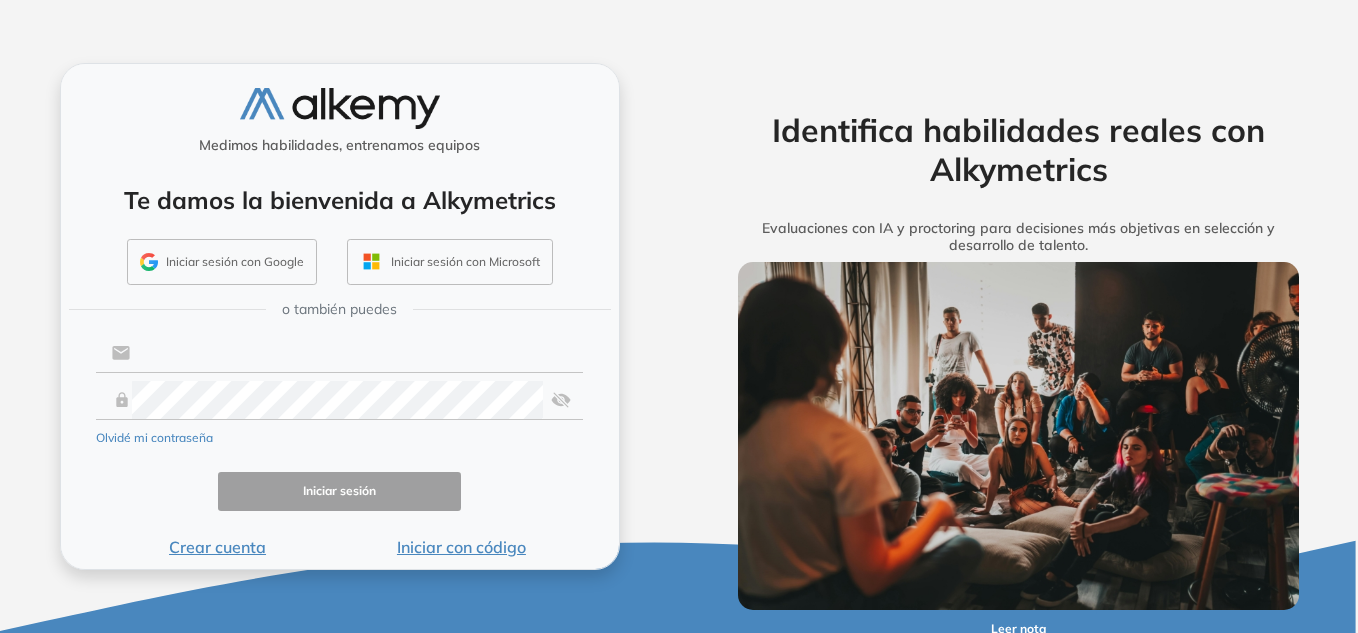 click at bounding box center [356, 353] 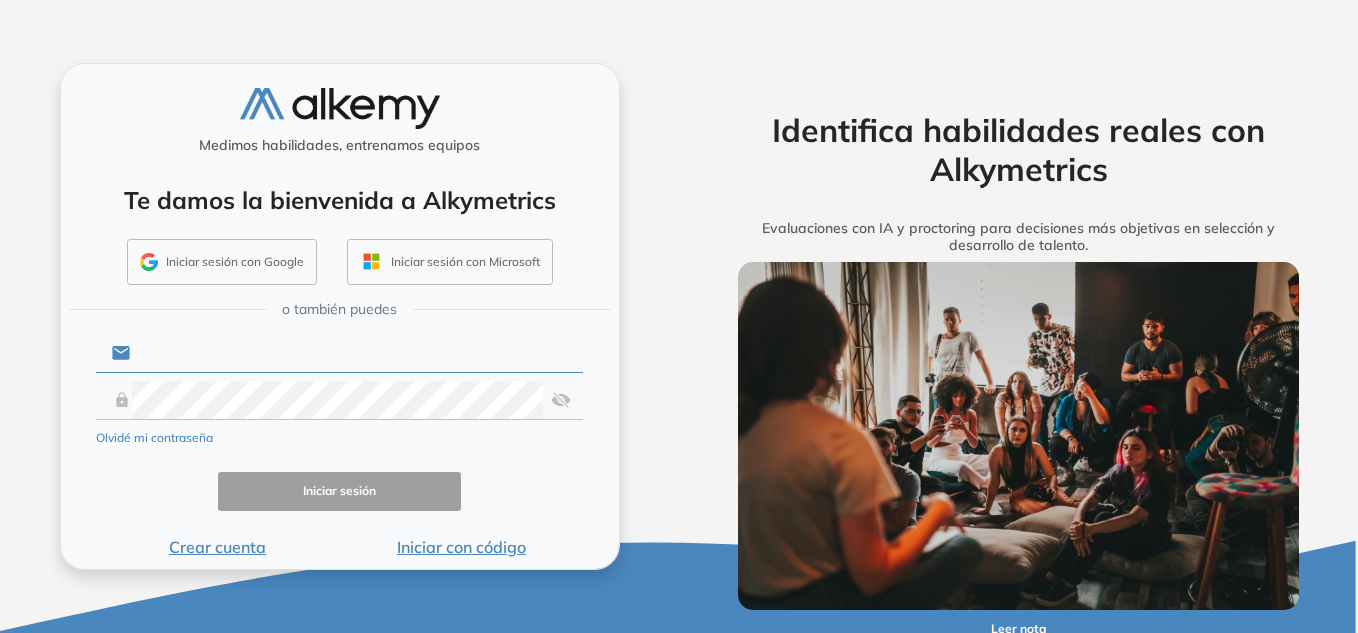 type on "**********" 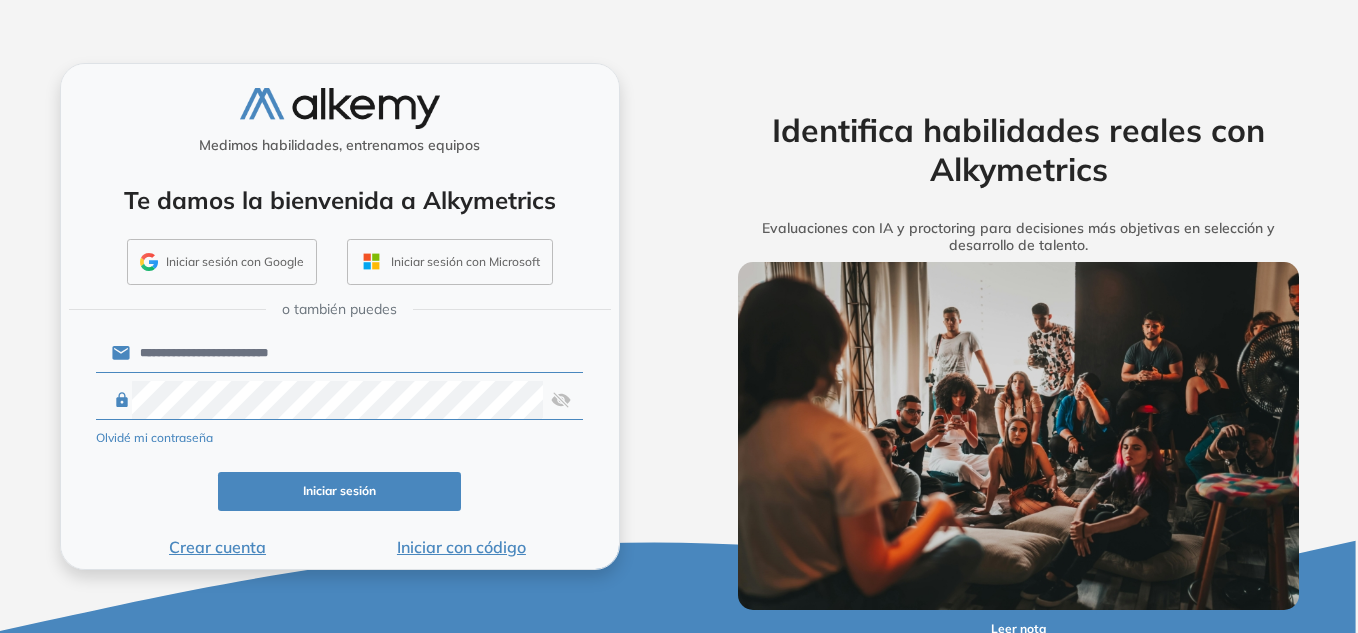click on "Iniciar sesión" at bounding box center [340, 491] 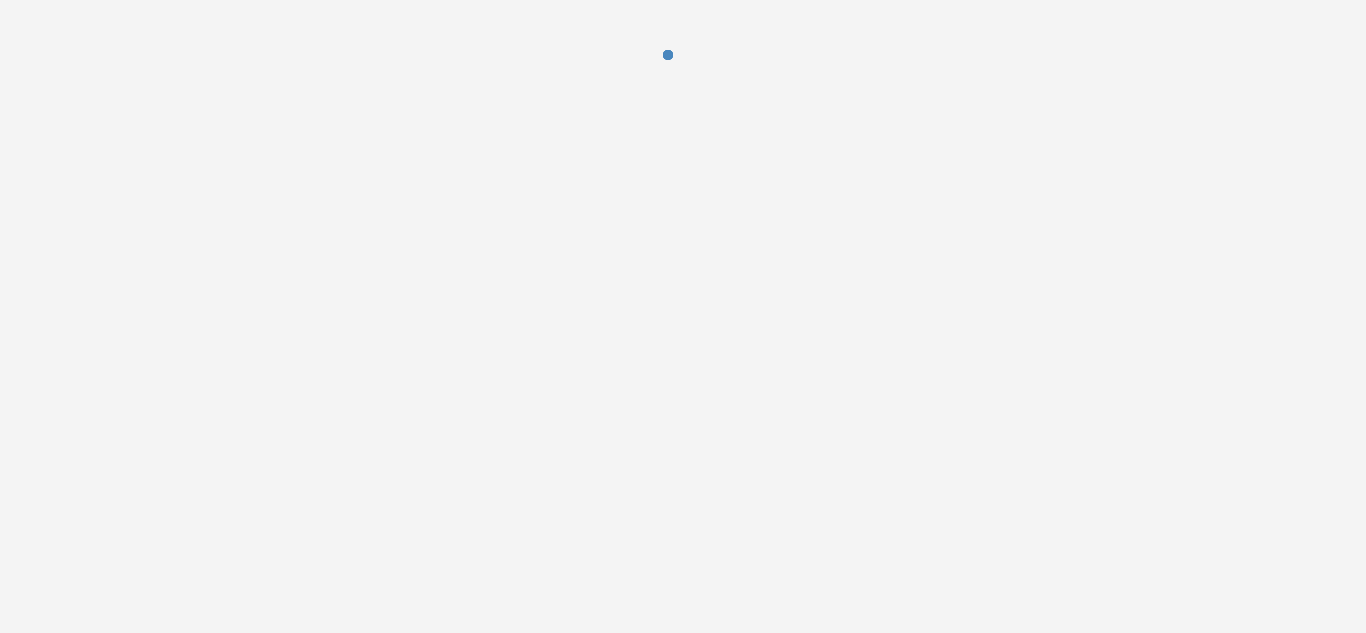 scroll, scrollTop: 0, scrollLeft: 0, axis: both 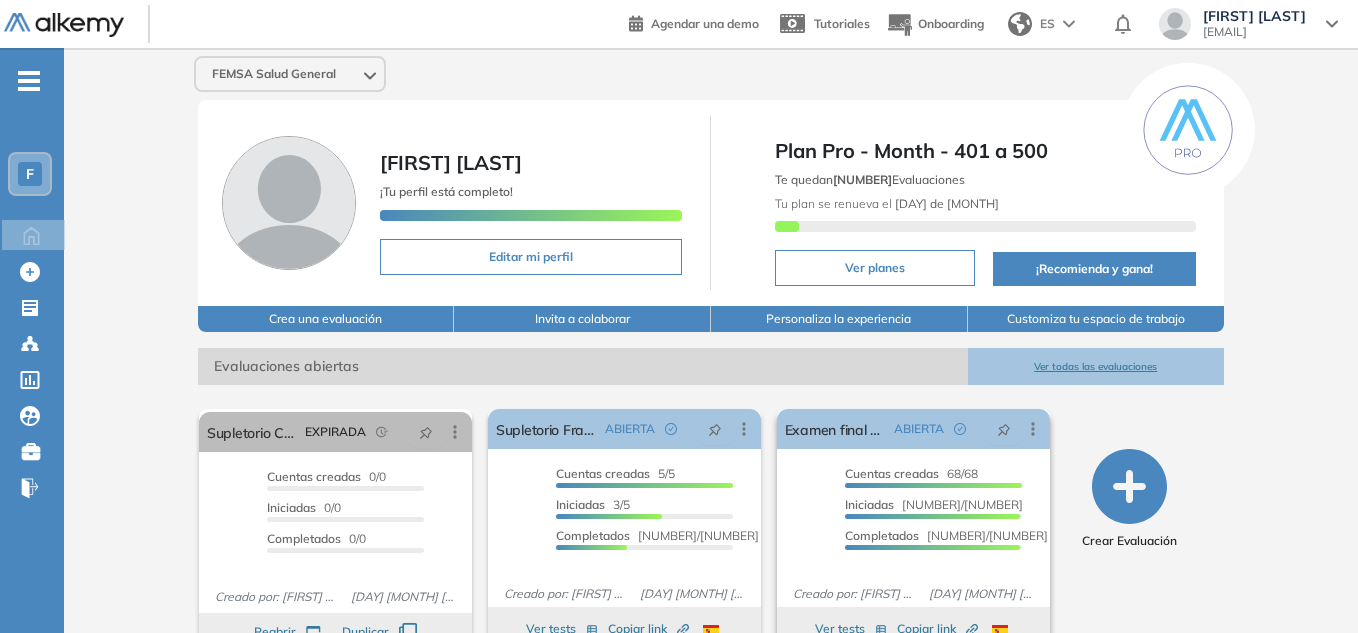 click on "Cuentas creadas [NUMBER]/[NUMBER] Prefiltrados [NUMBER]/[NUMBER] Iniciadas [NUMBER]/[NUMBER] Completados [NUMBER]/[NUMBER]" at bounding box center (913, 517) 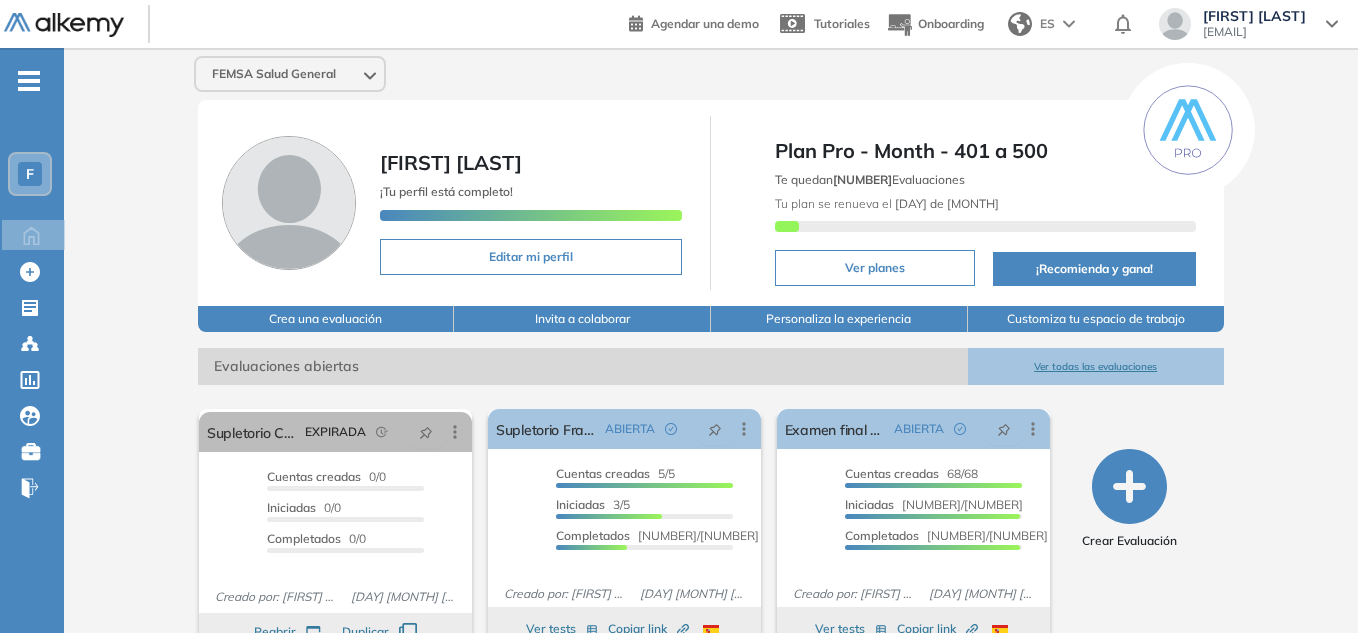 scroll, scrollTop: 300, scrollLeft: 0, axis: vertical 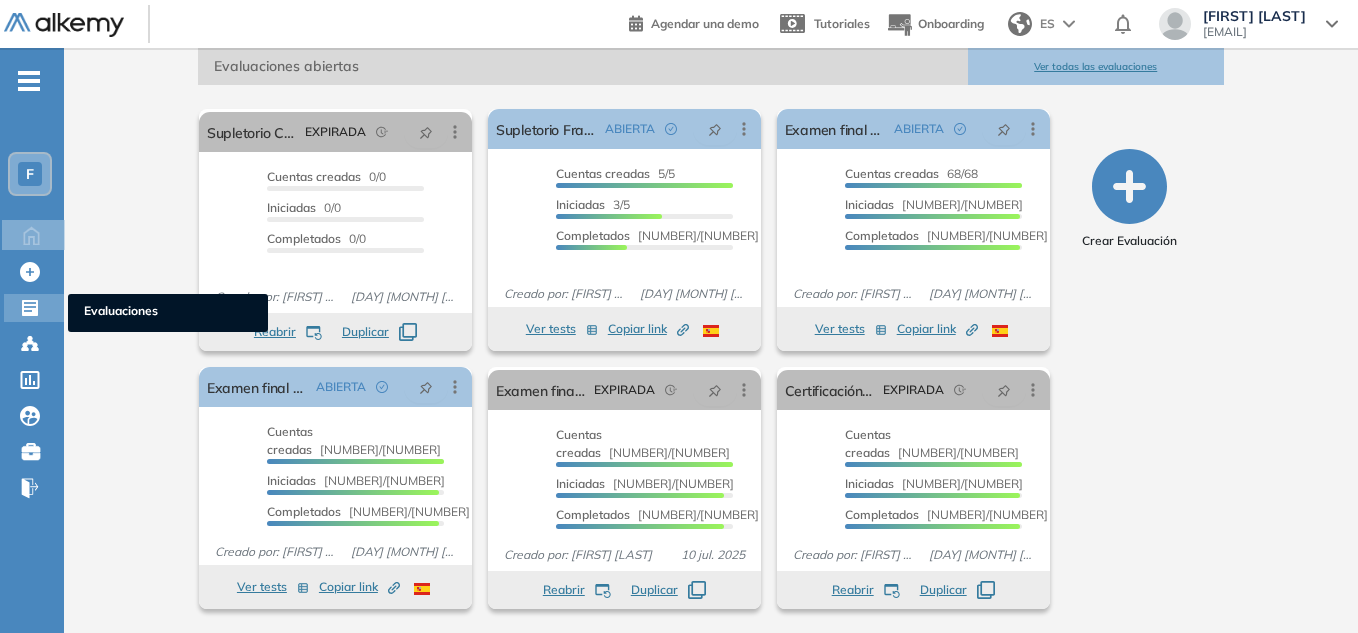 click on "Evaluaciones" at bounding box center [168, 313] 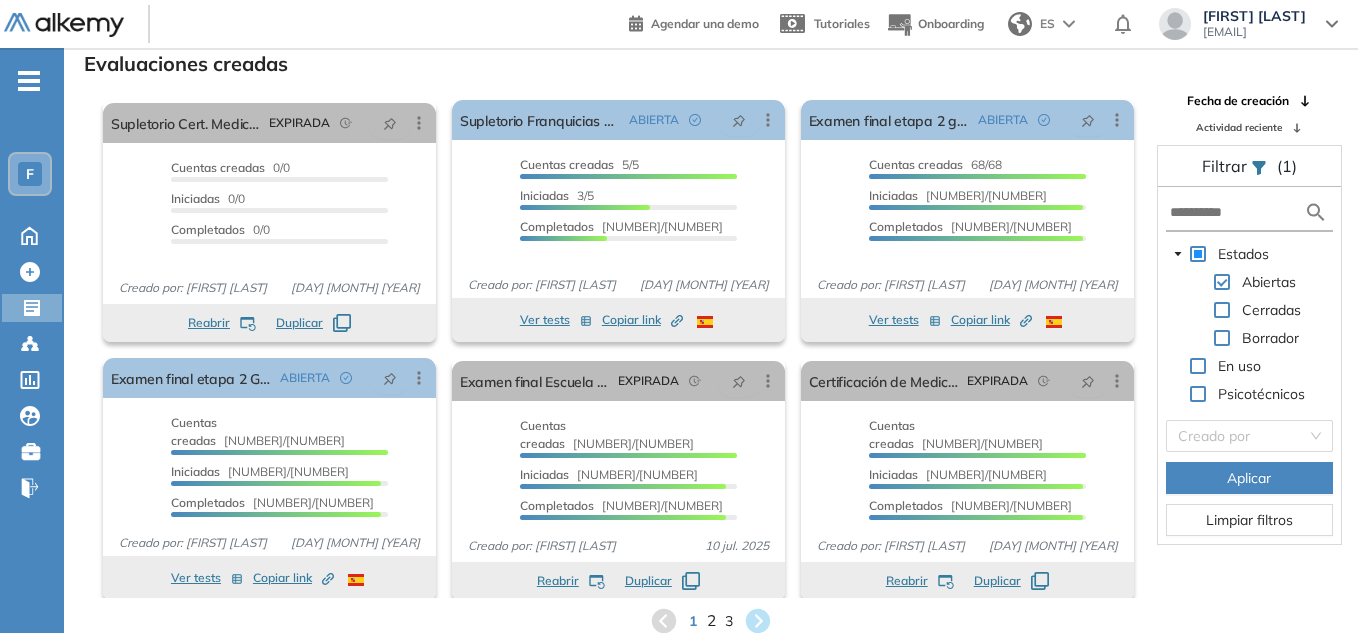 click on "2" at bounding box center (711, 621) 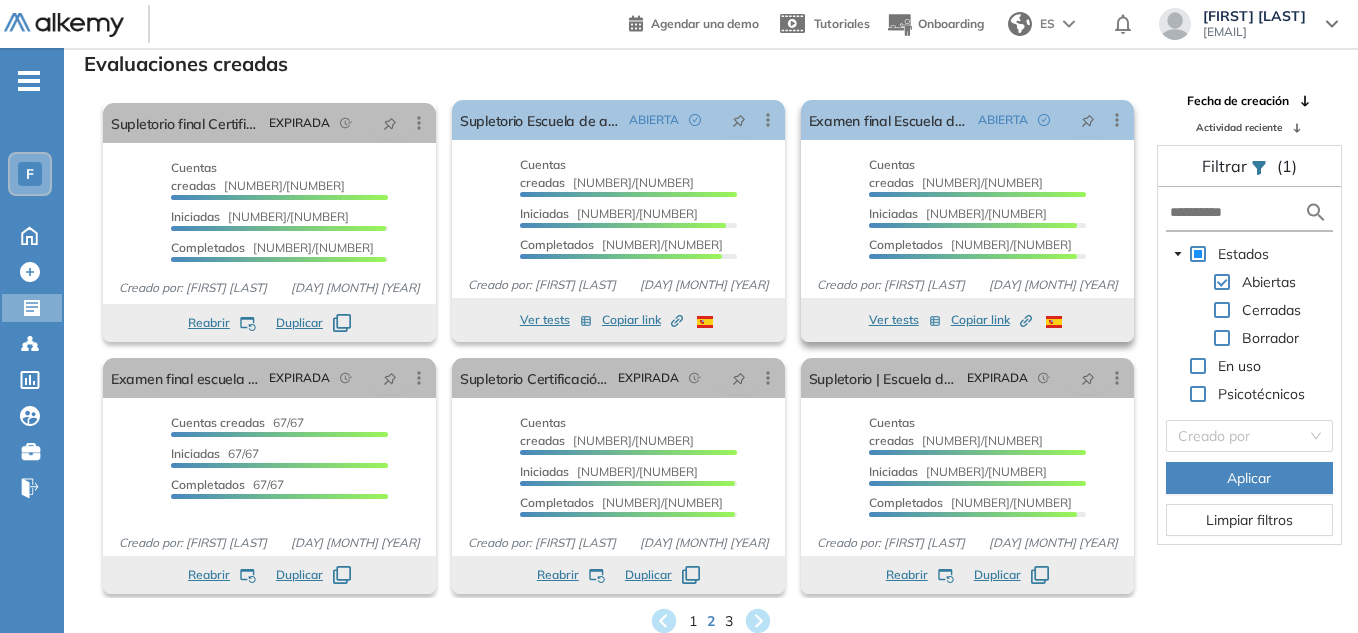 click on "Cuentas creadas 279/279 Prefiltrados 0/279 Iniciadas 269/279 Completados 268/279" at bounding box center (967, 208) 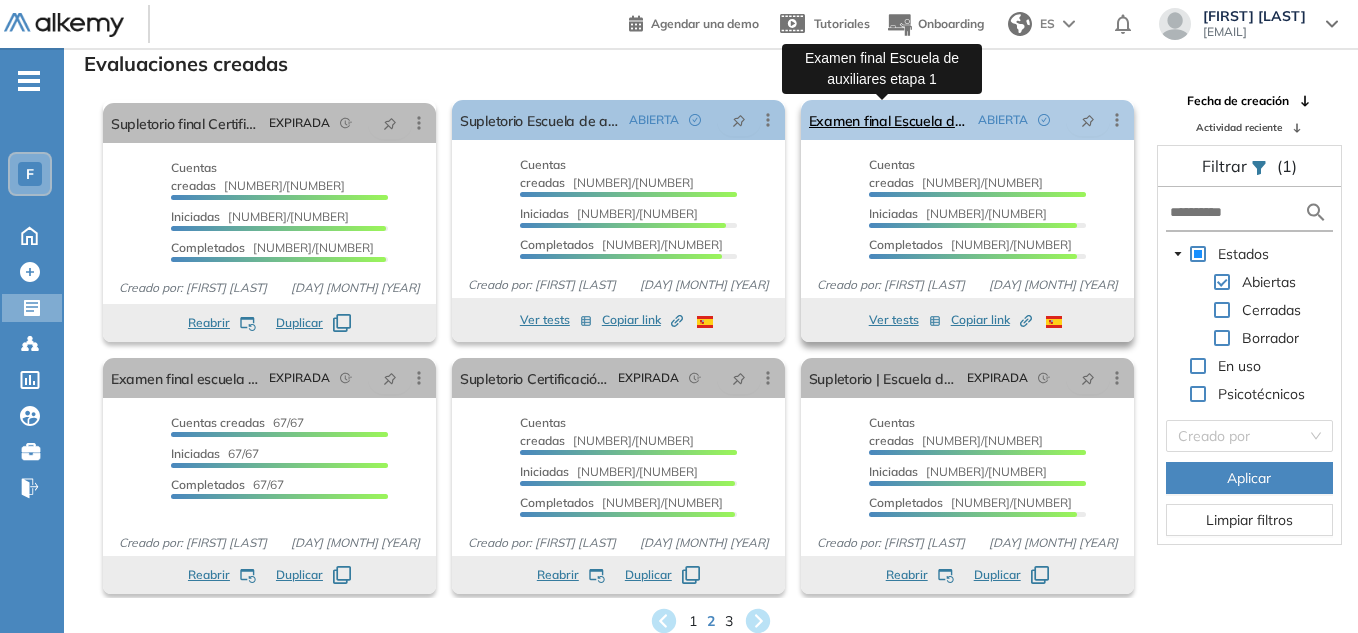 click on "Examen final Escuela de auxiliares etapa 1" at bounding box center (889, 120) 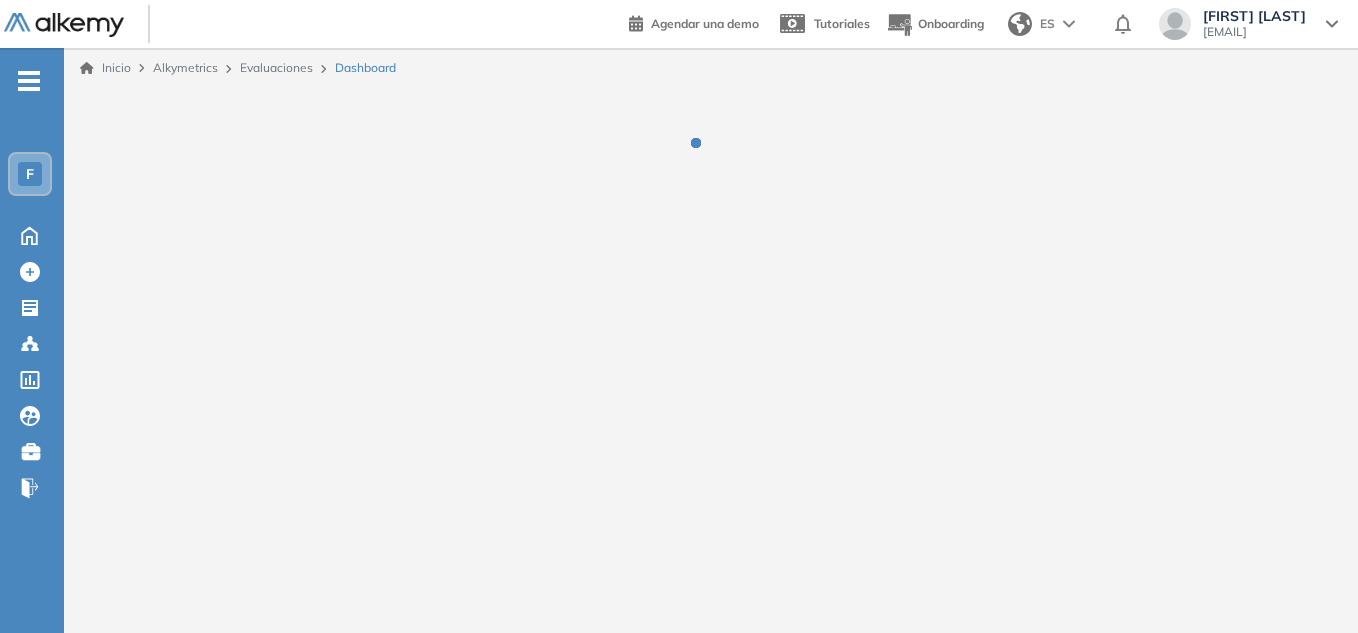 scroll, scrollTop: 0, scrollLeft: 0, axis: both 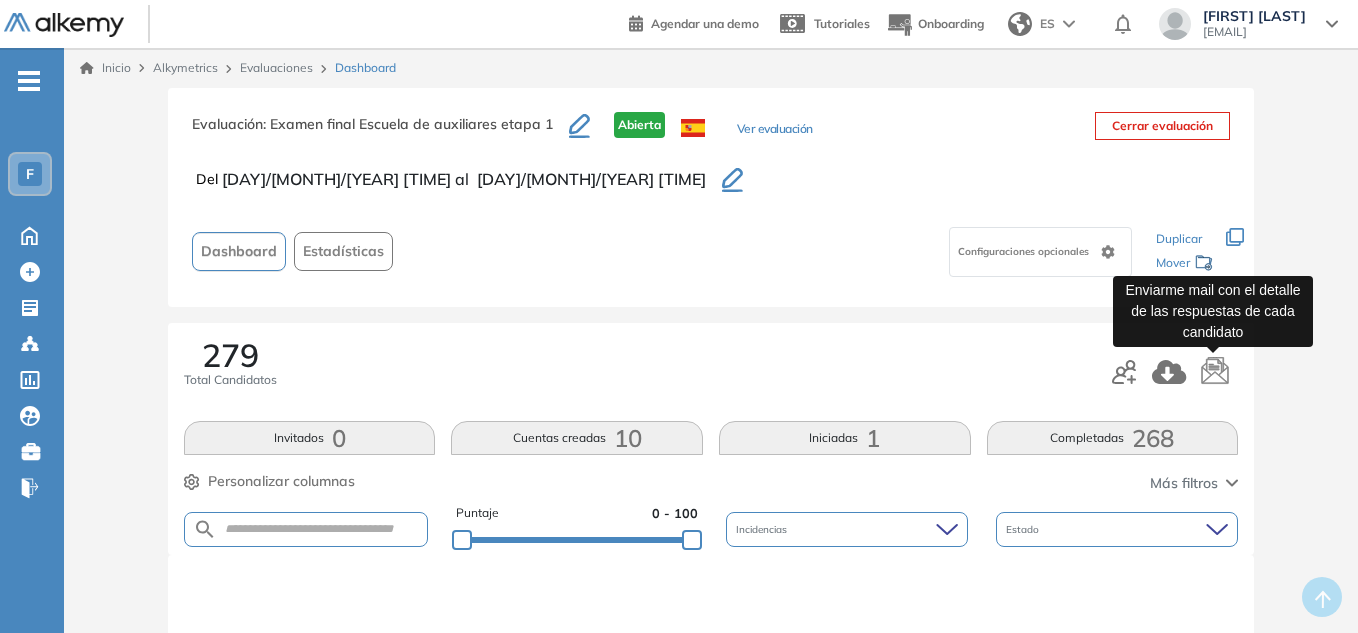click 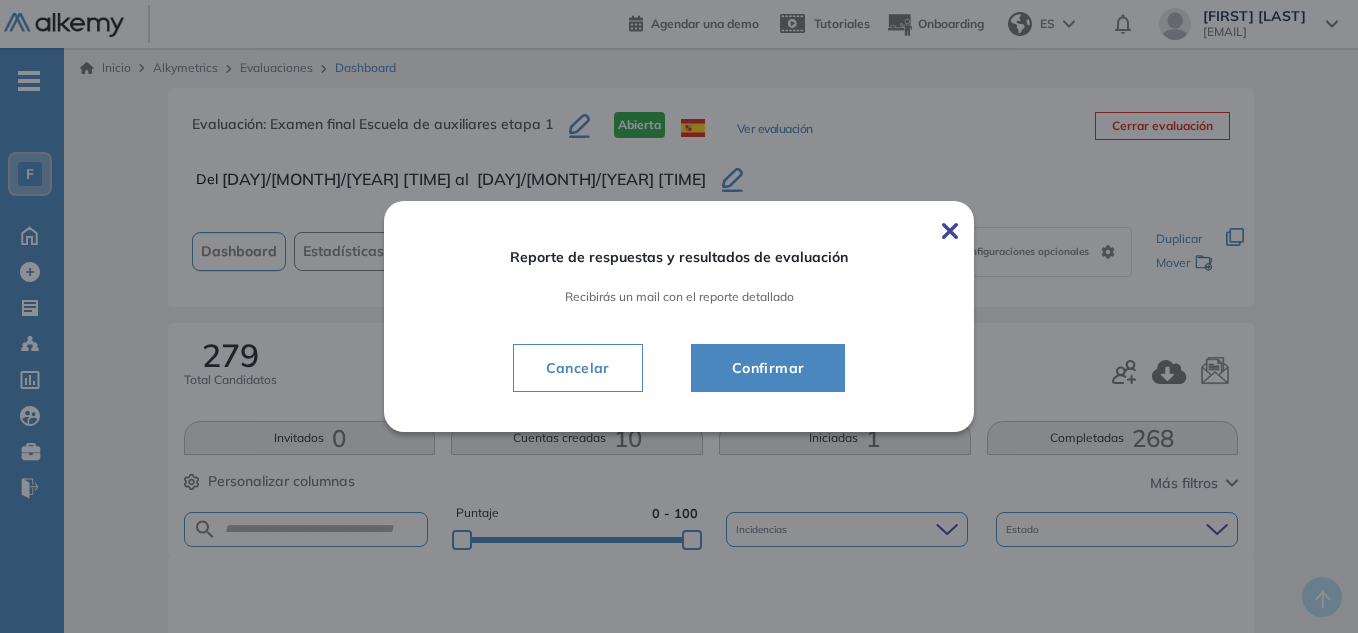 click on "Confirmar" at bounding box center [768, 368] 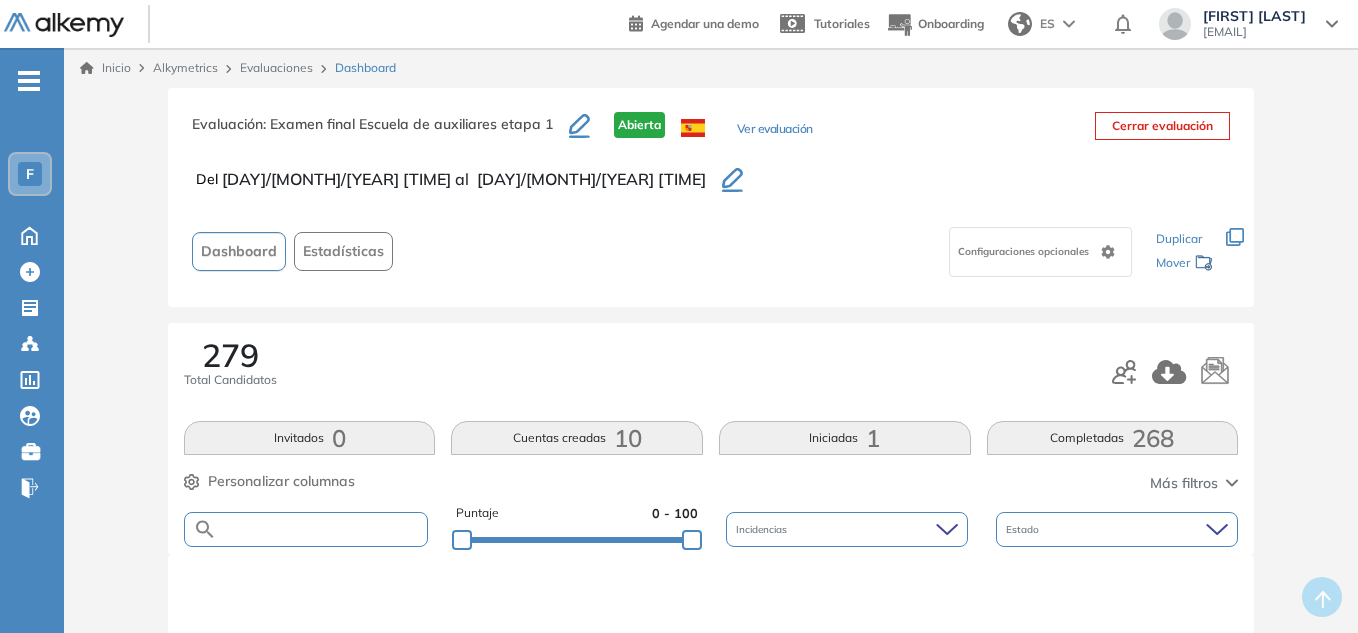 click at bounding box center (322, 529) 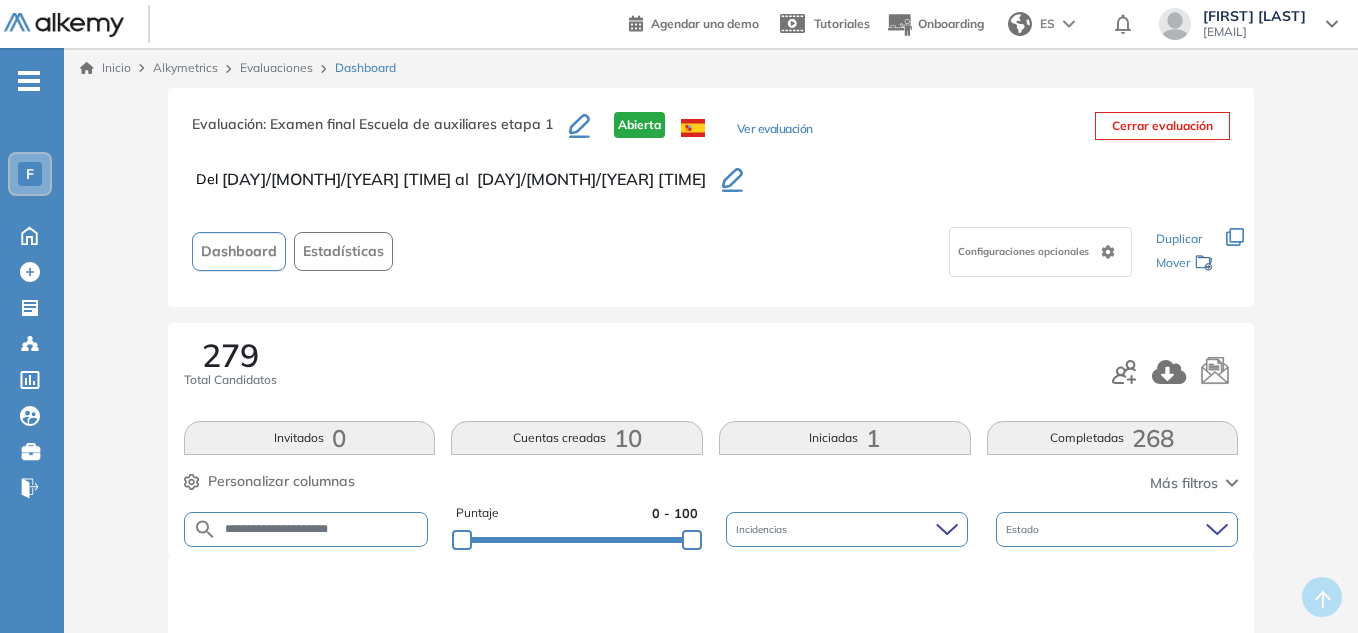 type on "**********" 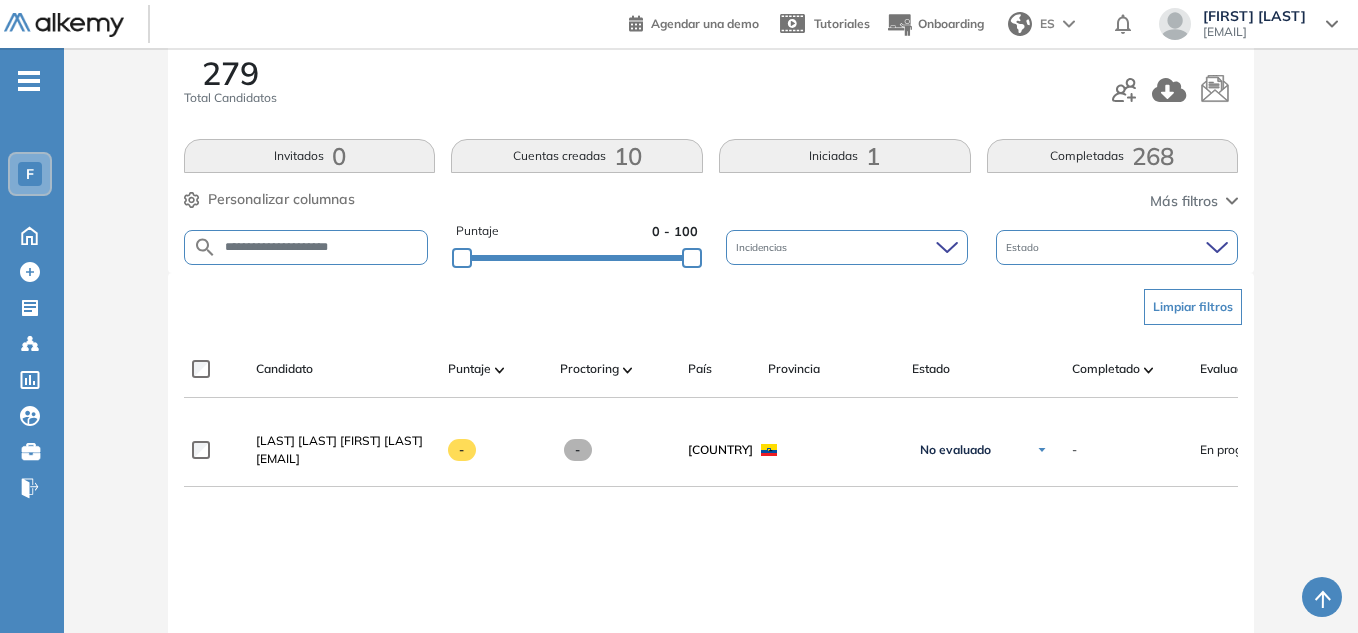 scroll, scrollTop: 290, scrollLeft: 0, axis: vertical 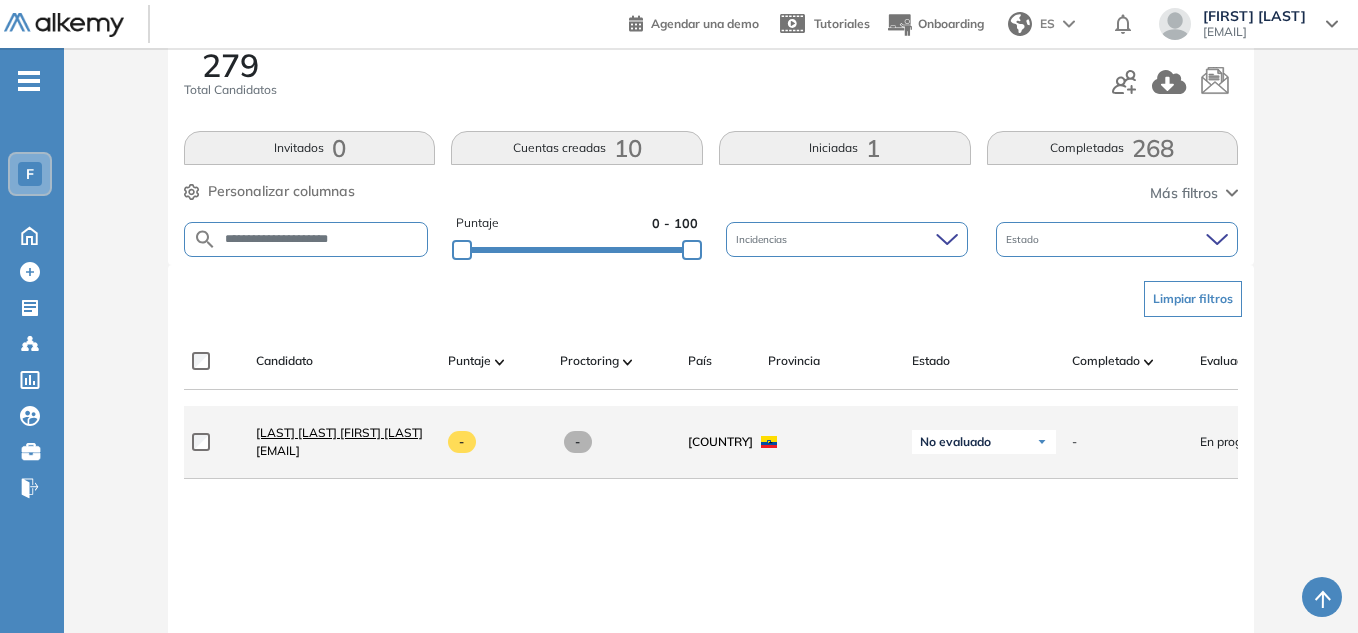 click on "Mendoza Moreira Kevin Daniel" at bounding box center [339, 432] 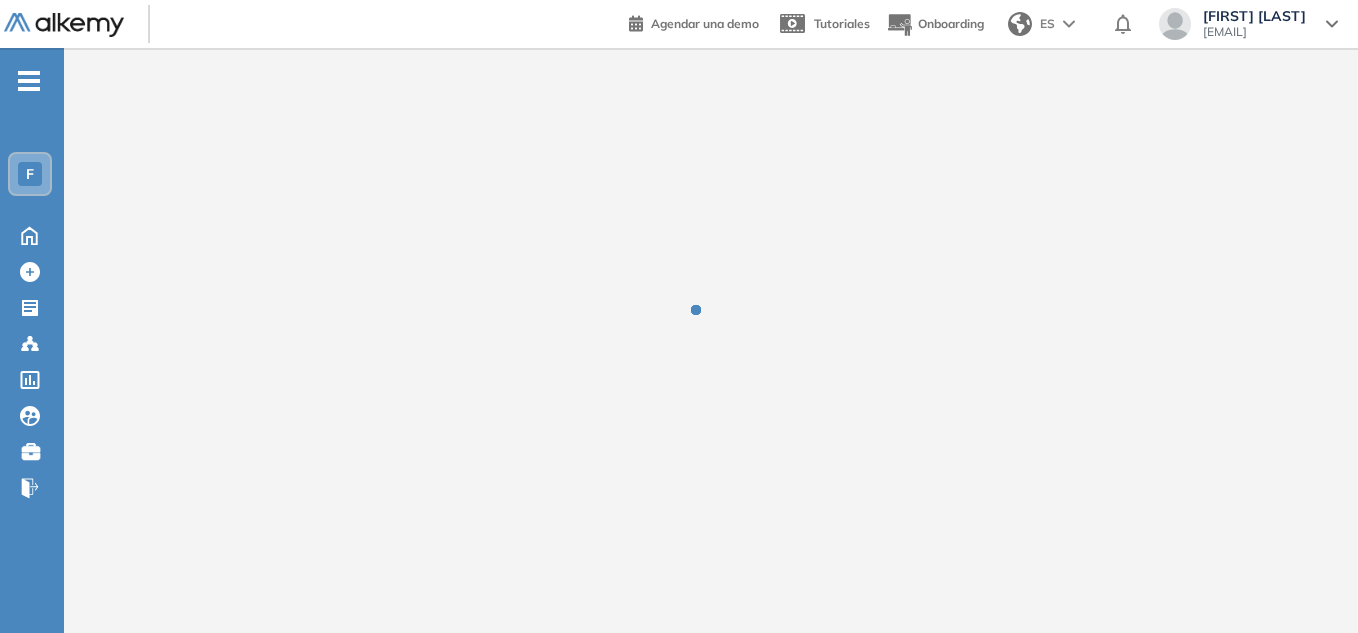scroll, scrollTop: 0, scrollLeft: 0, axis: both 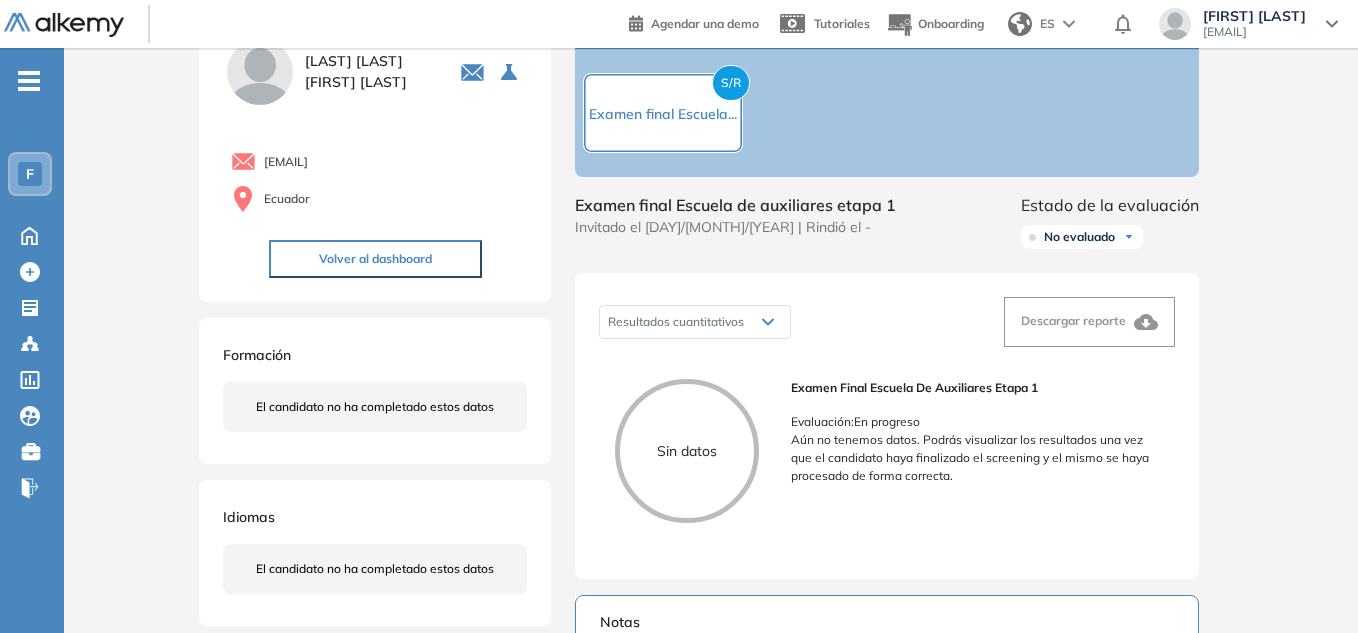 click on "Volver al dashboard" at bounding box center (375, 259) 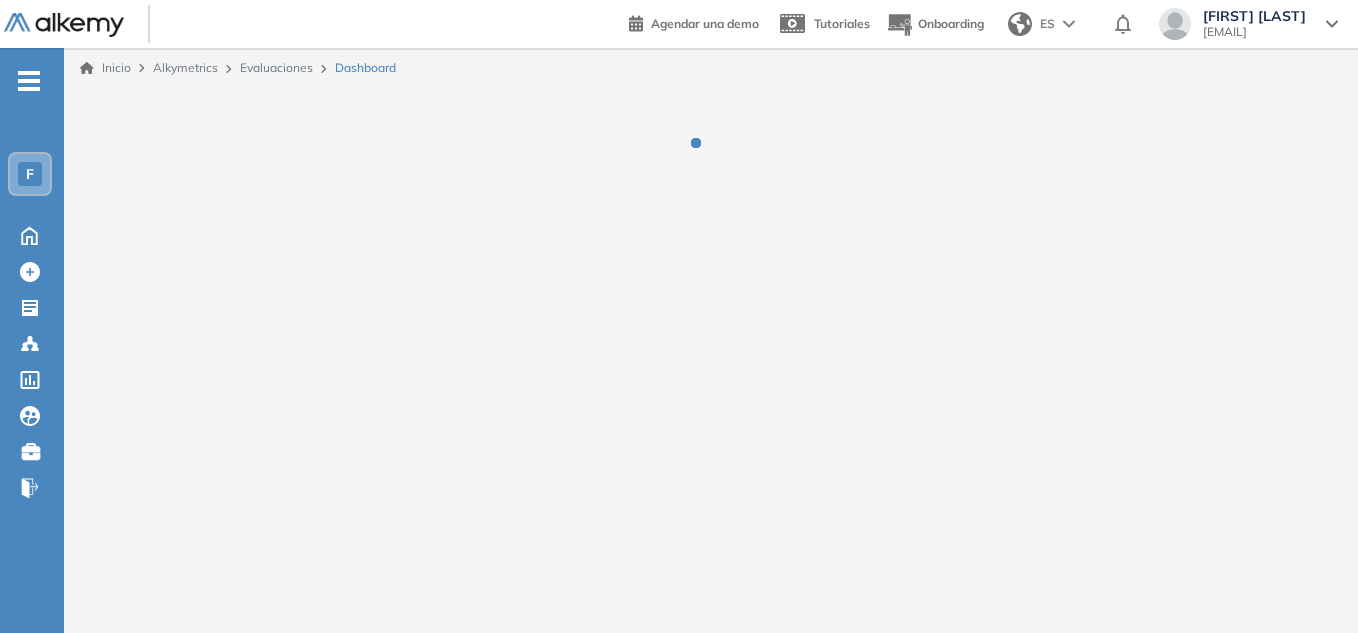 scroll, scrollTop: 0, scrollLeft: 0, axis: both 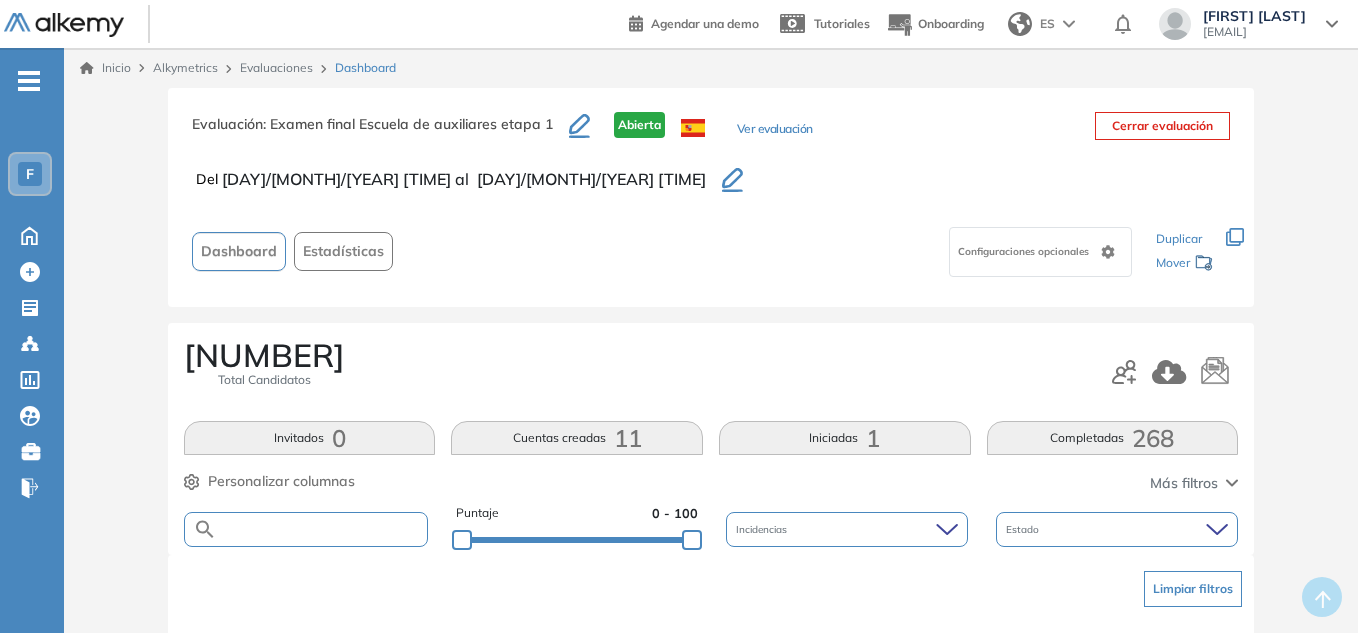 click at bounding box center [322, 529] 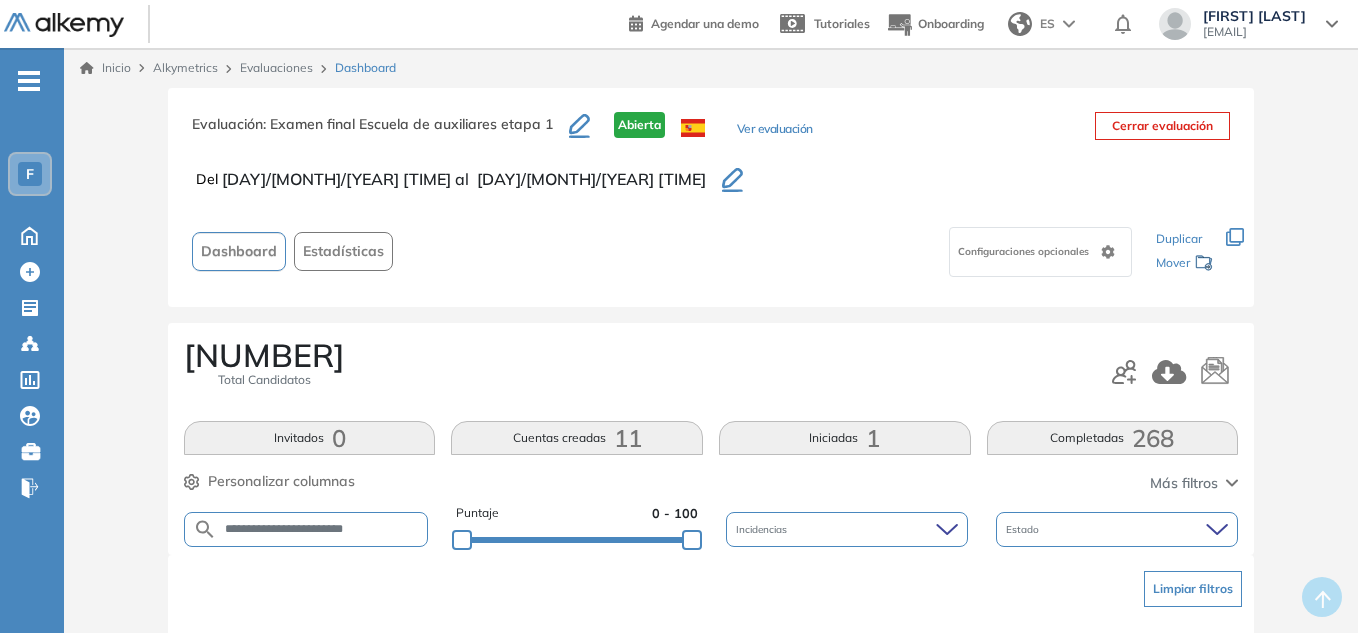 type on "**********" 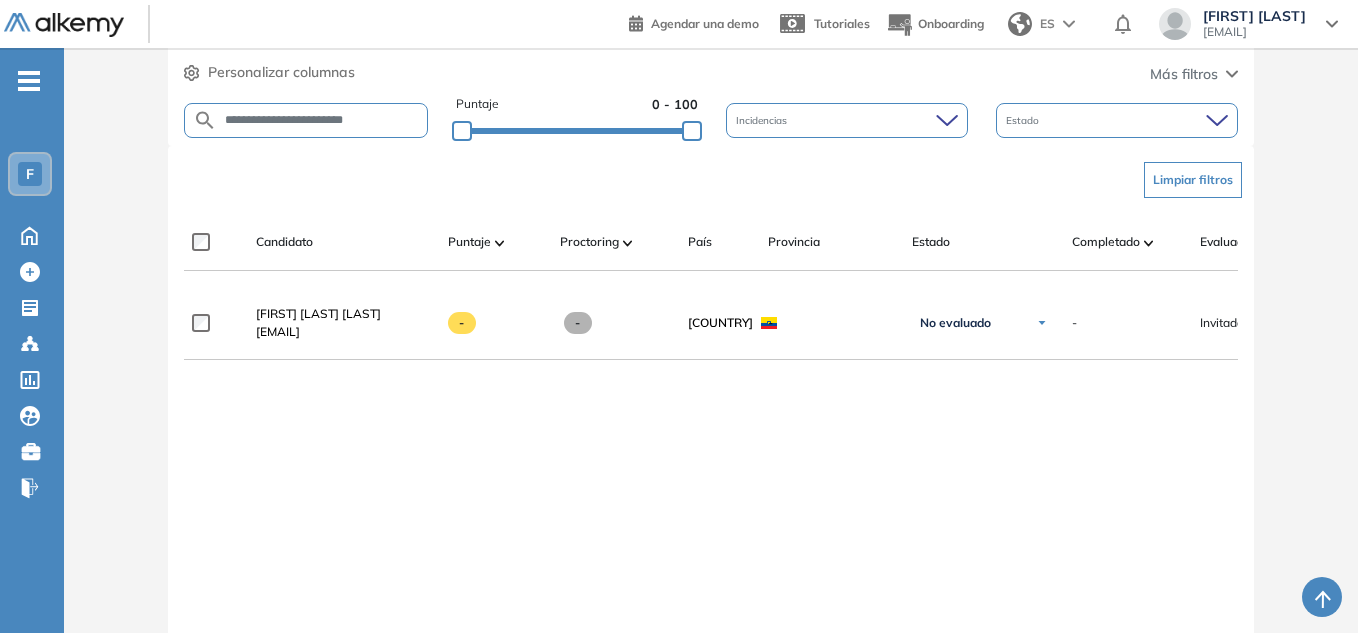 scroll, scrollTop: 427, scrollLeft: 0, axis: vertical 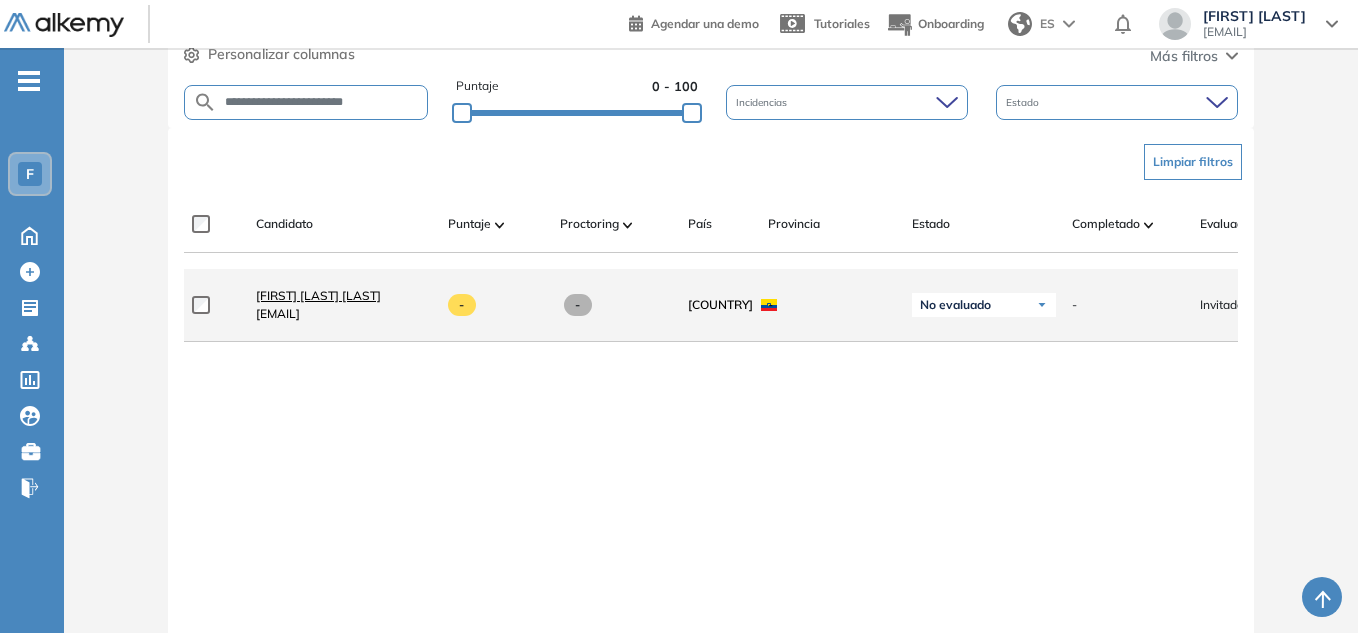 click on "Celi Alvarez Dennise Sofia" at bounding box center [318, 295] 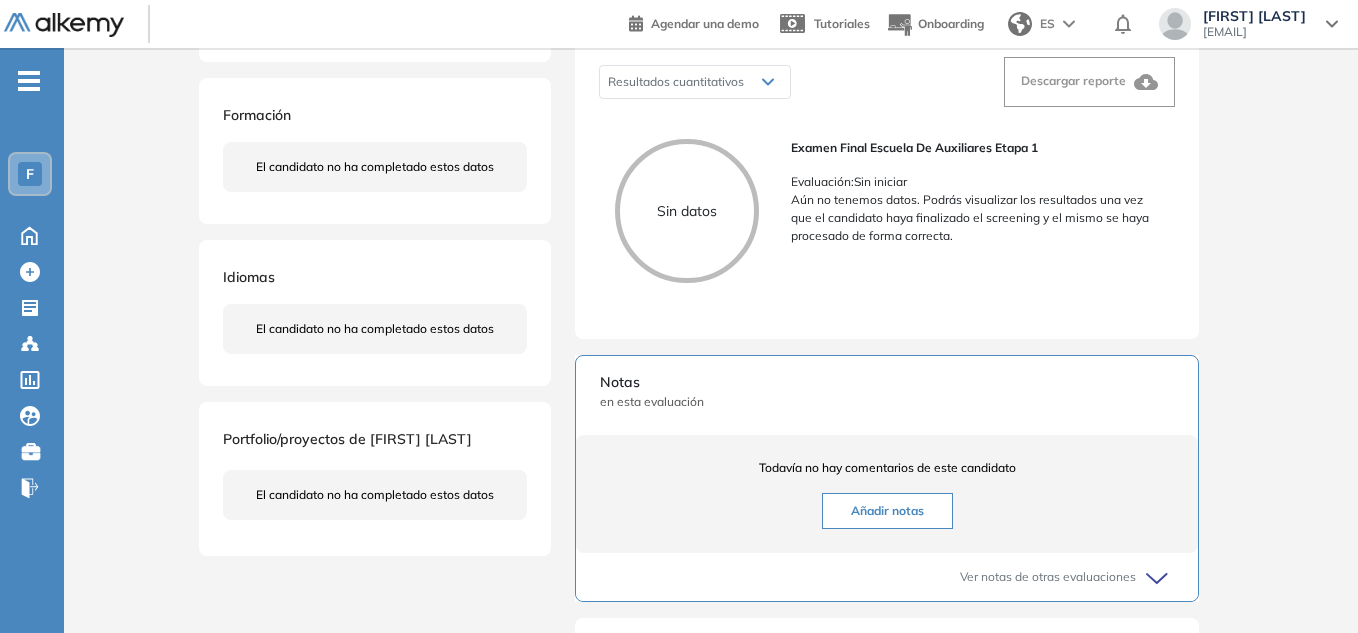 scroll, scrollTop: 321, scrollLeft: 0, axis: vertical 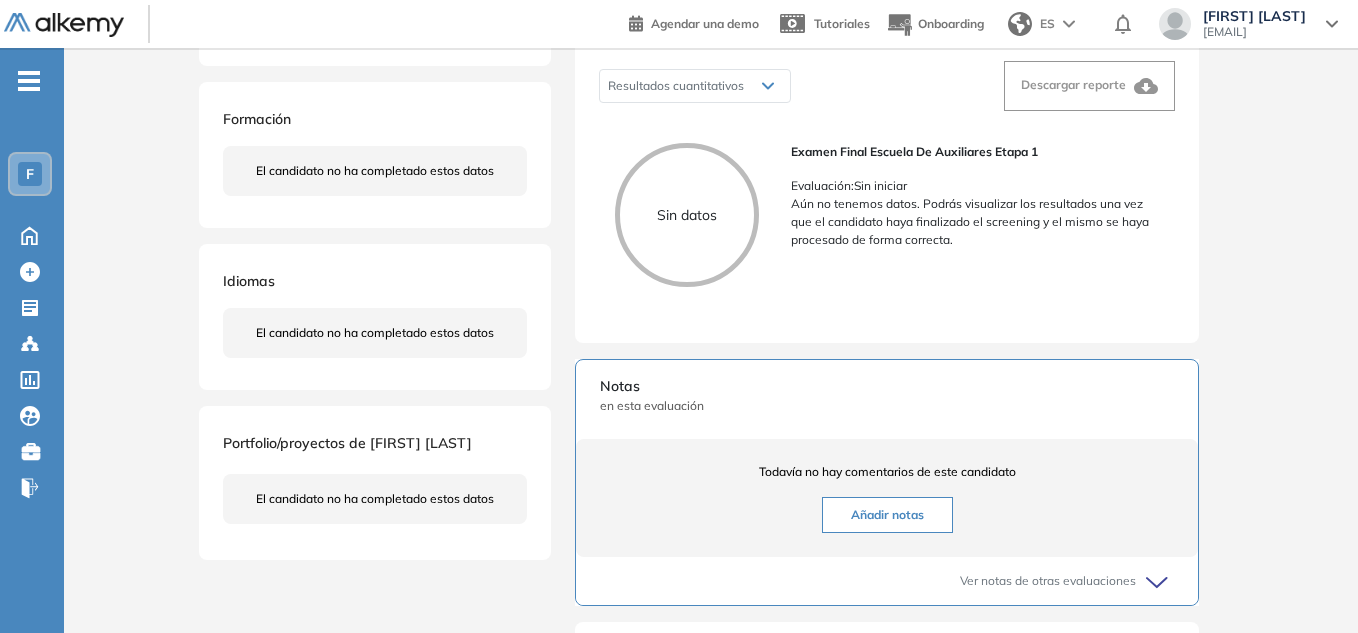 click on "-" at bounding box center [29, 79] 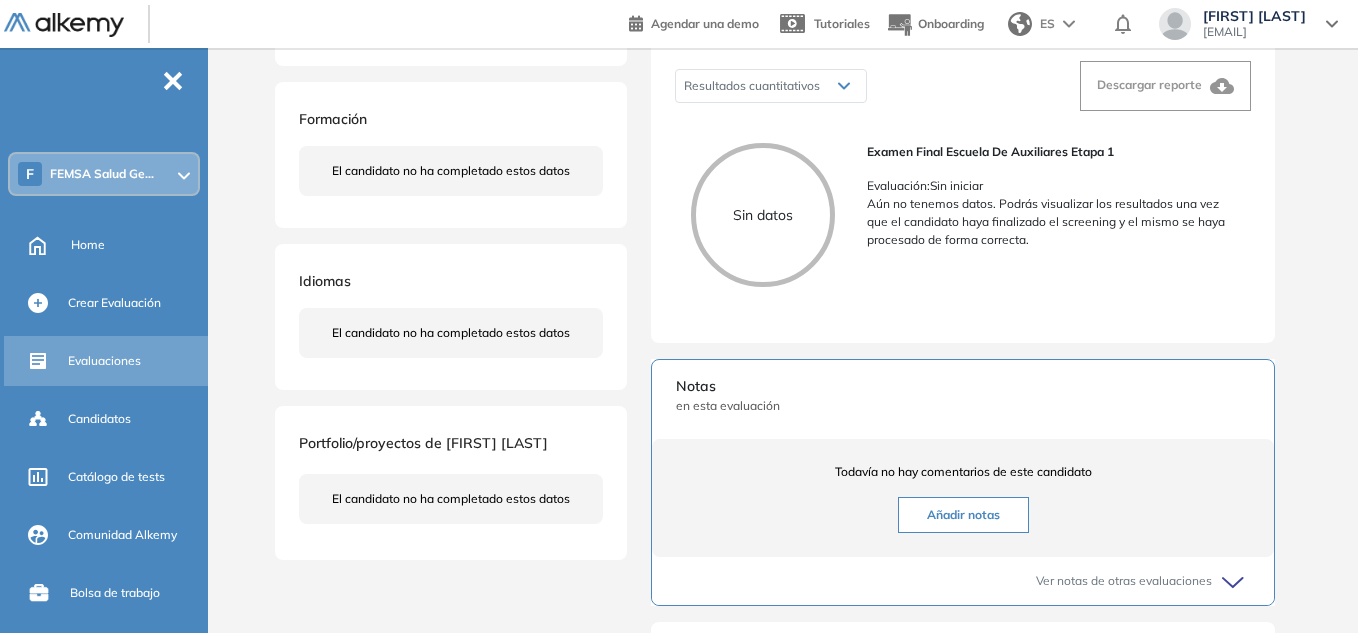 click on "Evaluaciones" at bounding box center [104, 361] 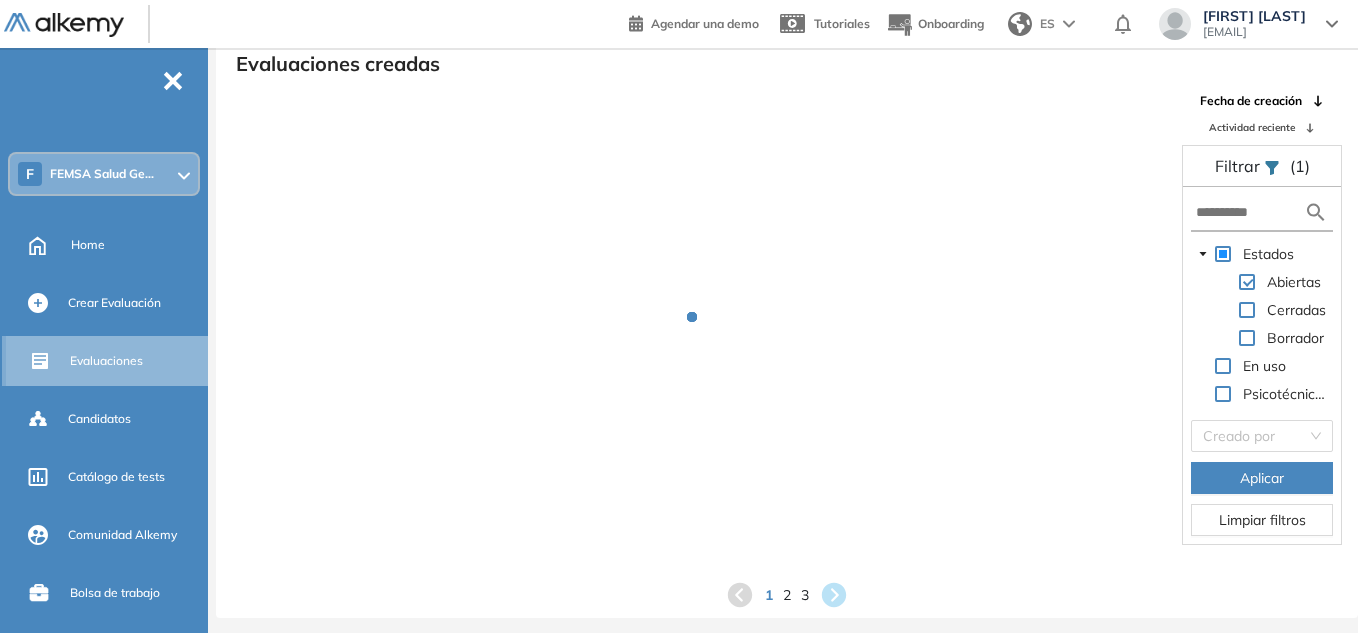 scroll, scrollTop: 48, scrollLeft: 0, axis: vertical 